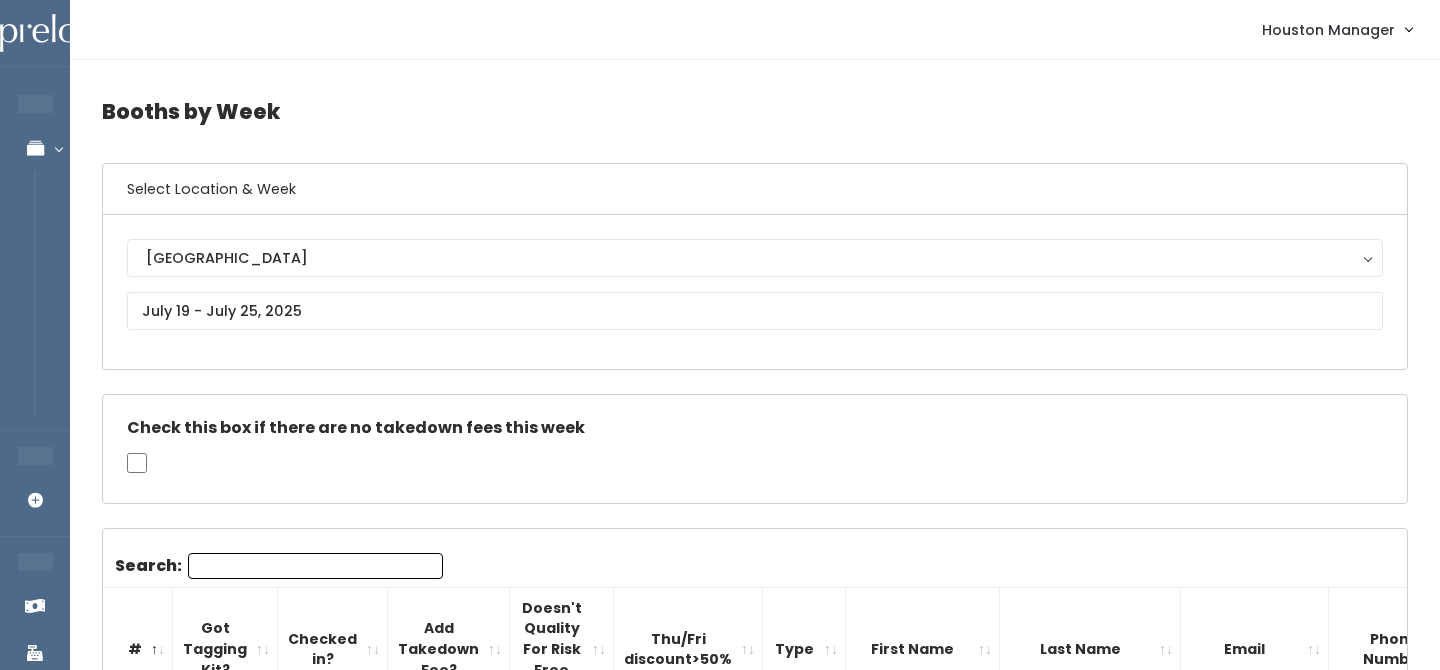 scroll, scrollTop: 104, scrollLeft: 0, axis: vertical 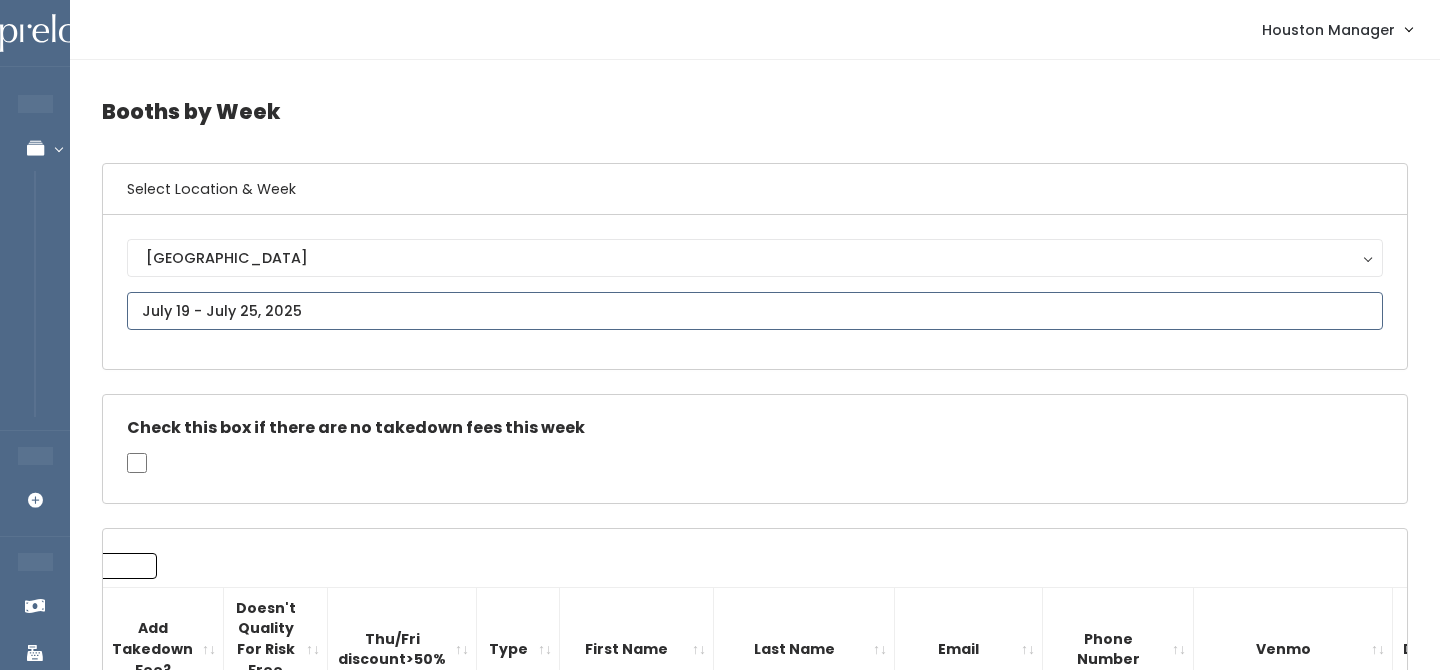 click at bounding box center [755, 311] 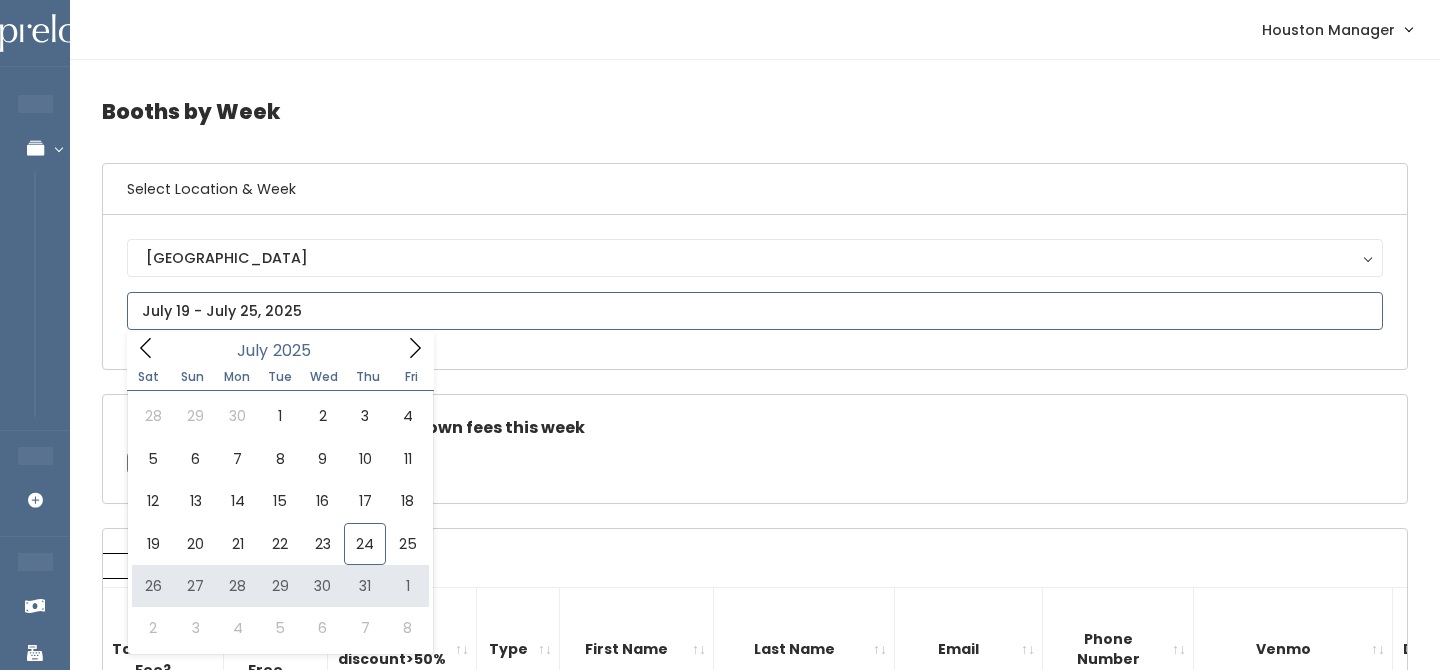 type on "July 26 to August 1" 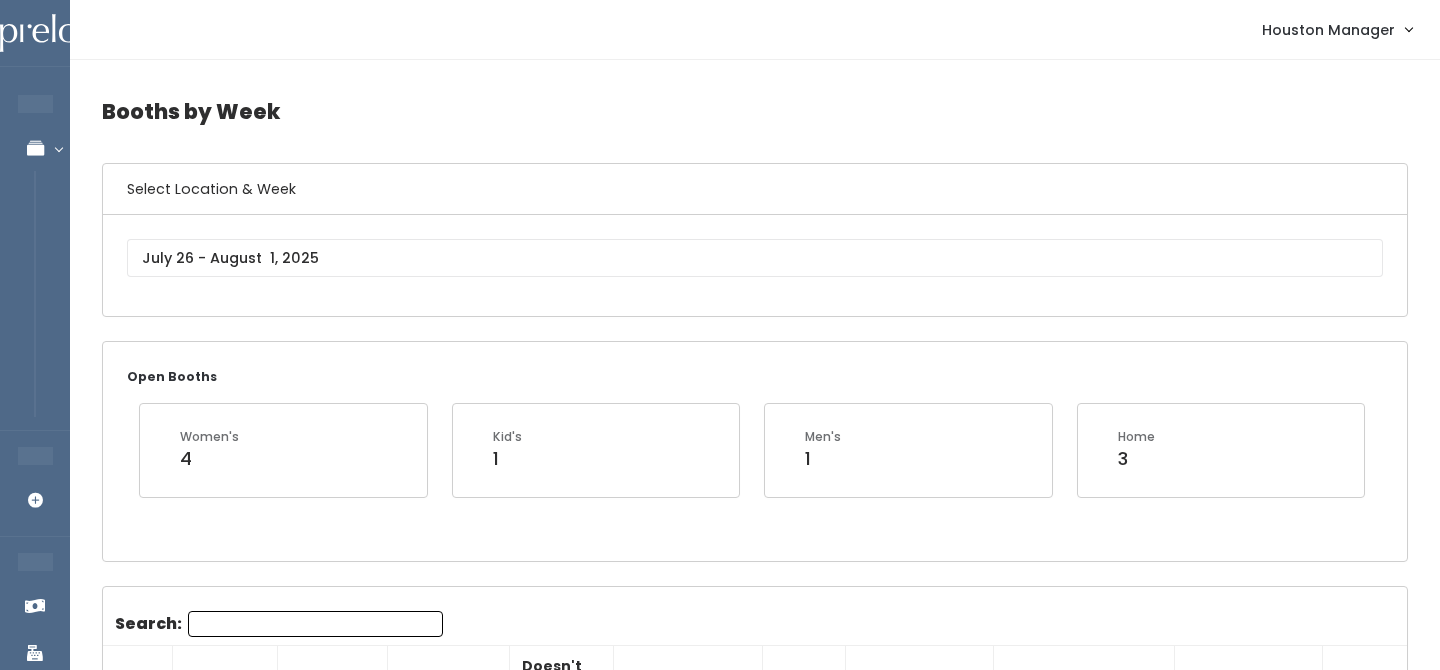 scroll, scrollTop: 0, scrollLeft: 0, axis: both 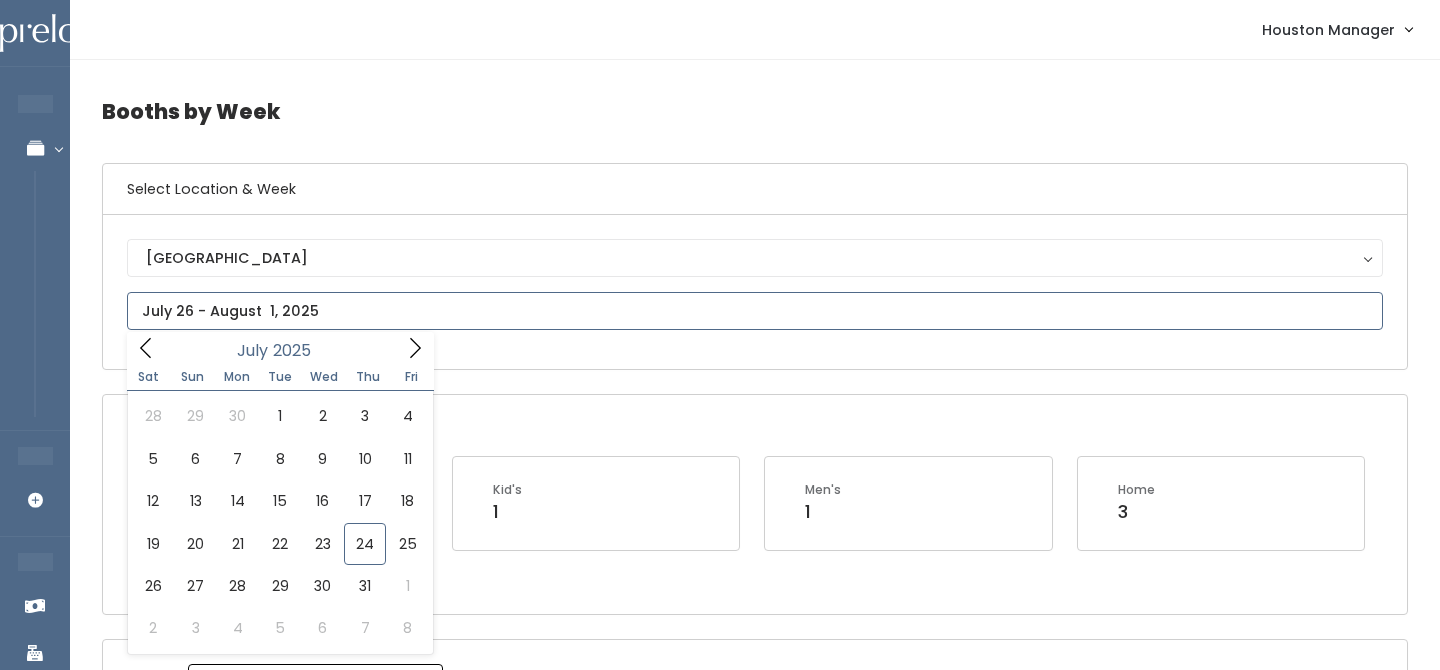 click at bounding box center [755, 311] 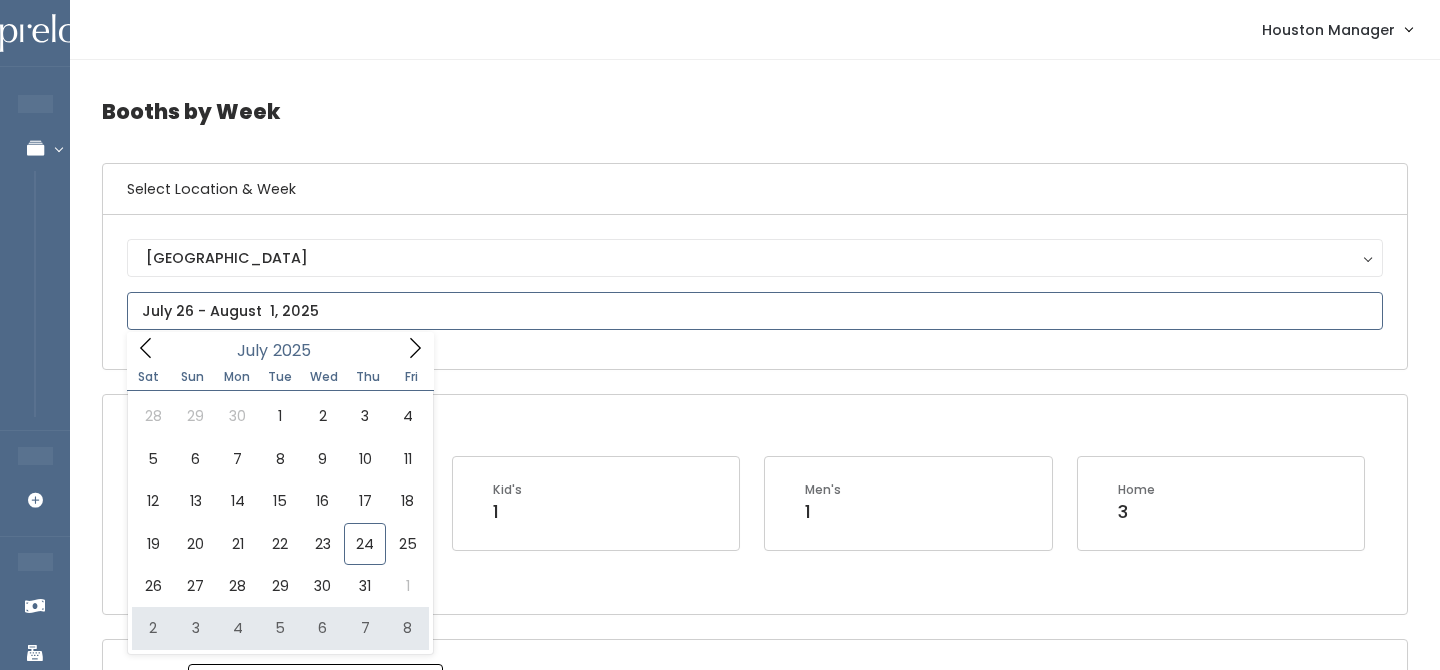 type on "August 2 to August 8" 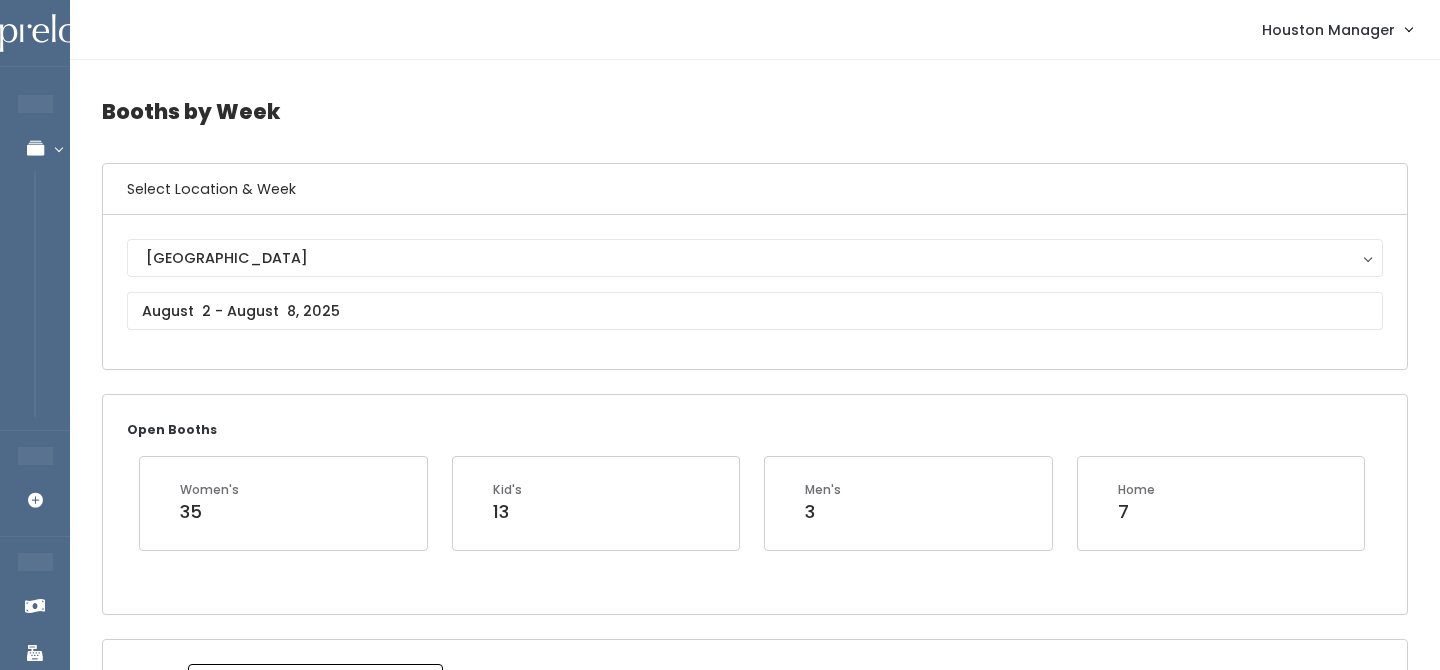 scroll, scrollTop: 1237, scrollLeft: 0, axis: vertical 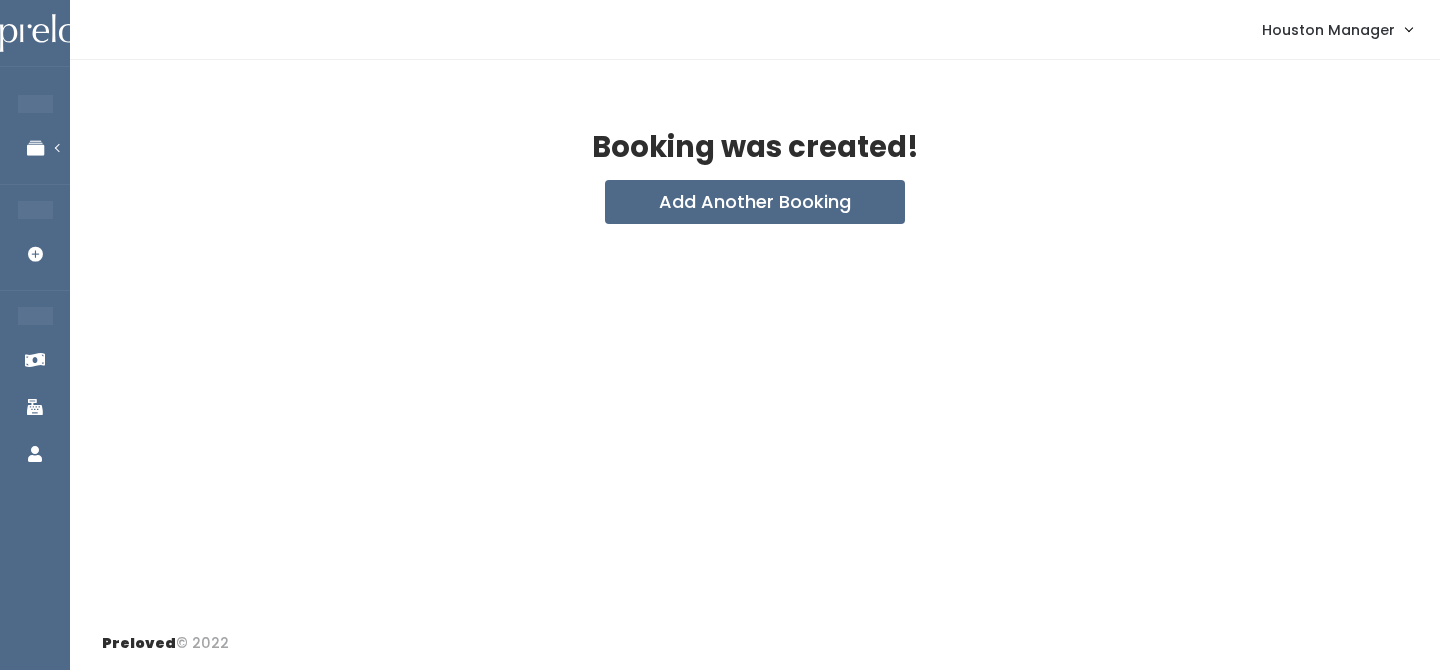 click on "Booking was created!
Add Another Booking" at bounding box center (755, 338) 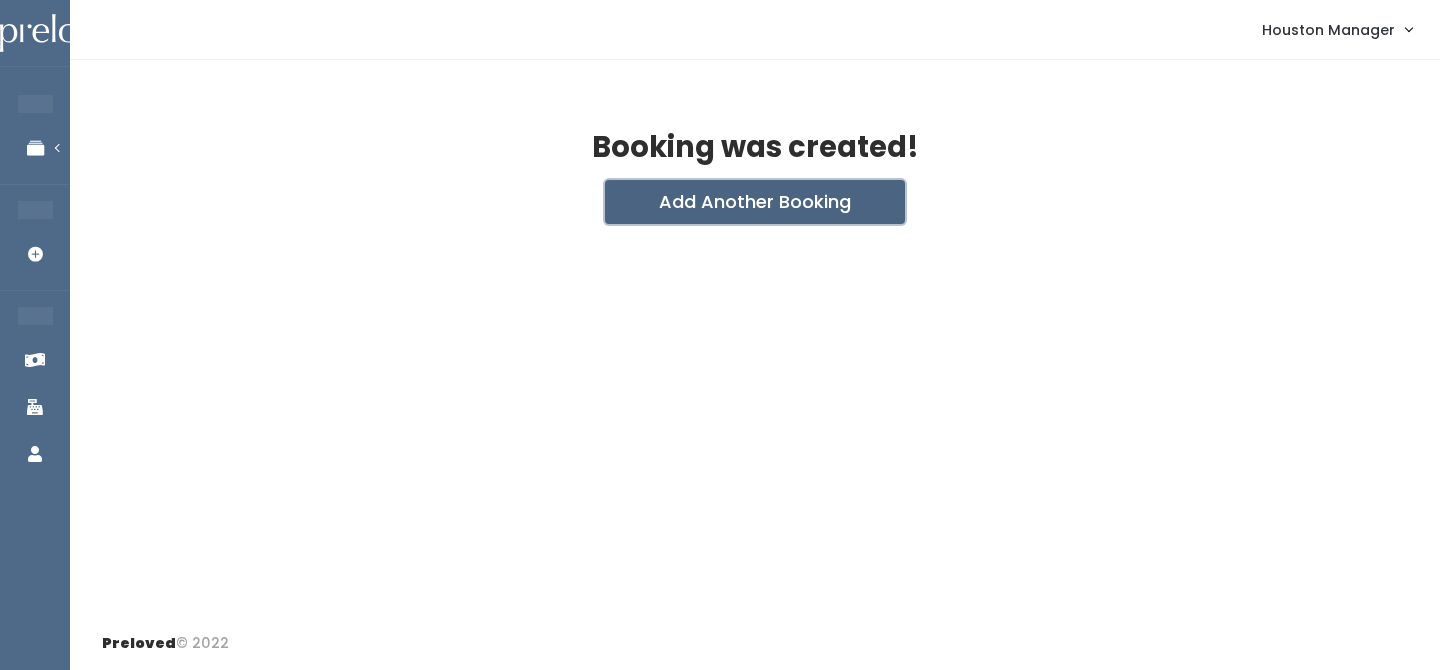 click on "Add Another Booking" at bounding box center [755, 202] 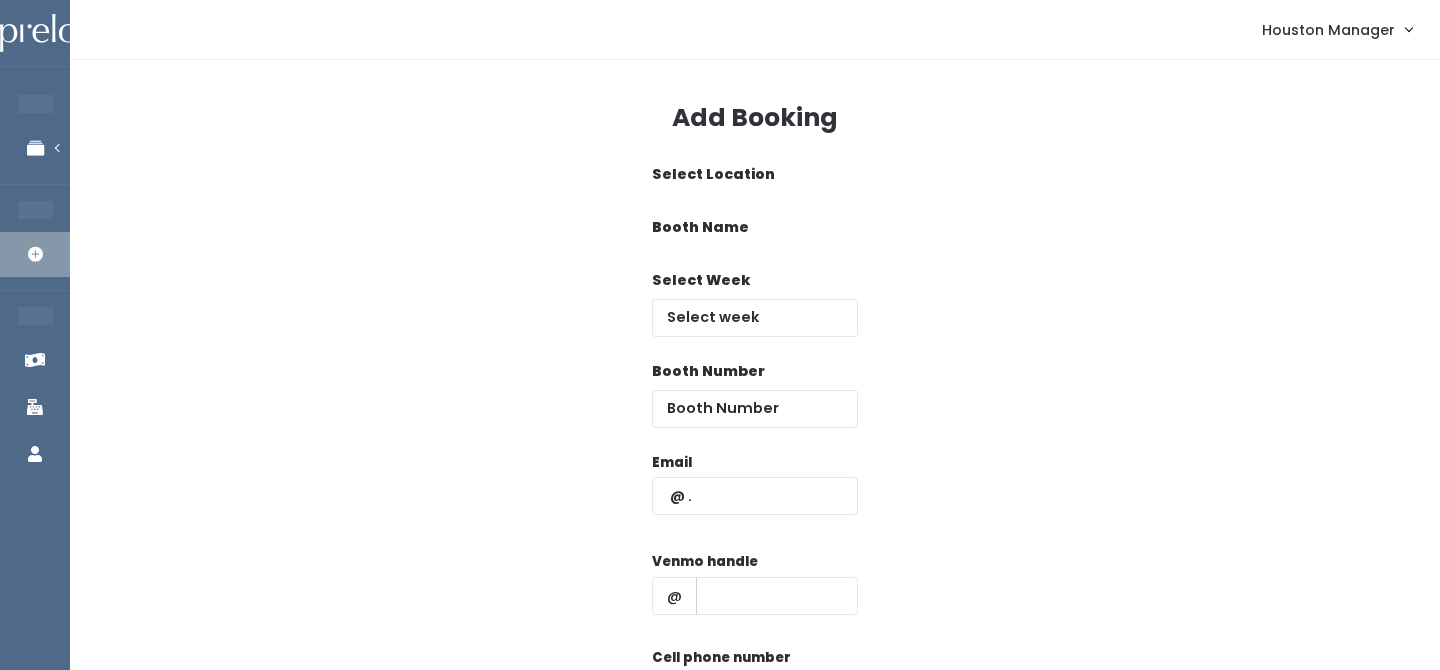 scroll, scrollTop: 0, scrollLeft: 0, axis: both 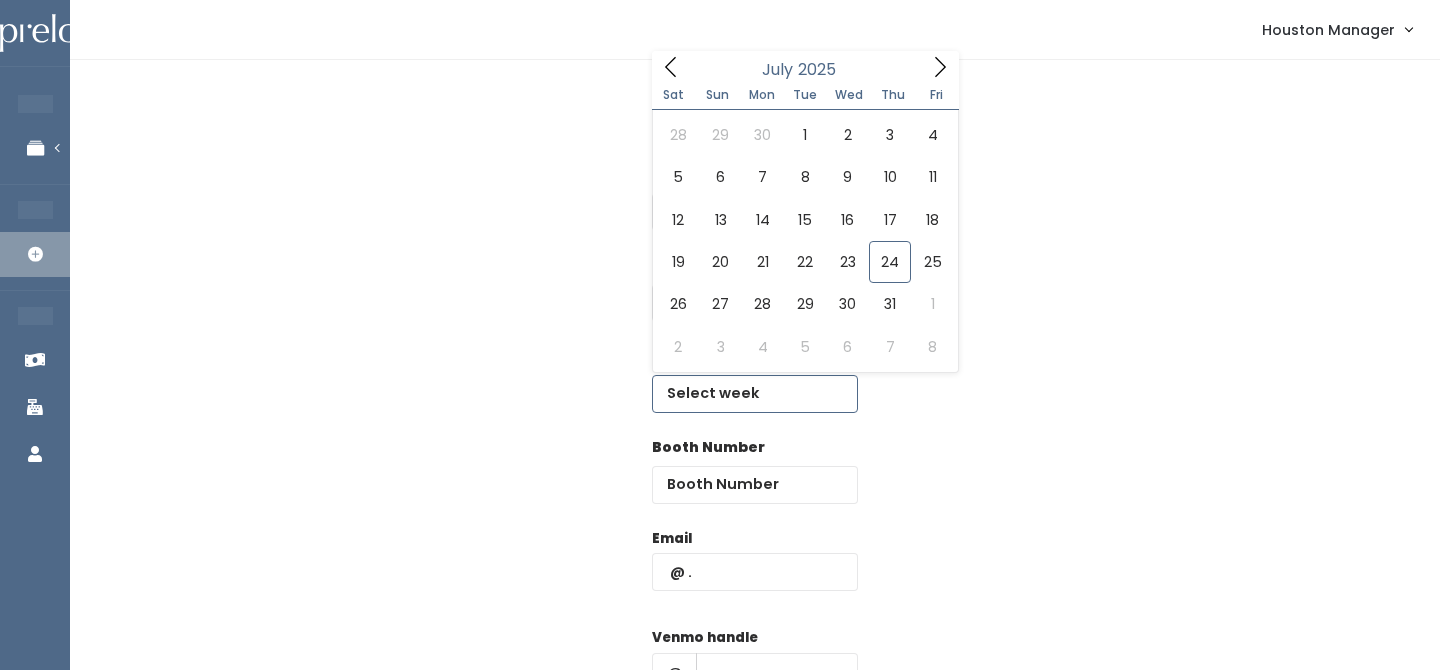 click at bounding box center [755, 394] 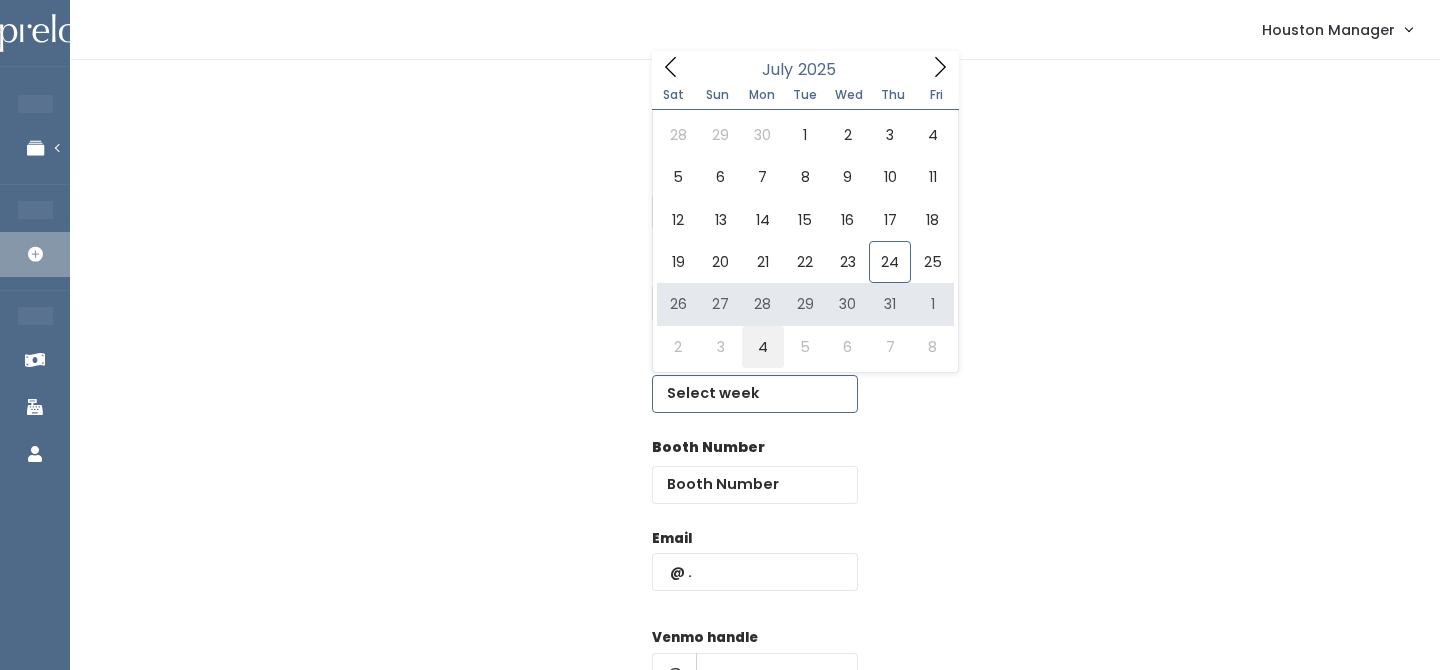 type on "[DATE] to [DATE]" 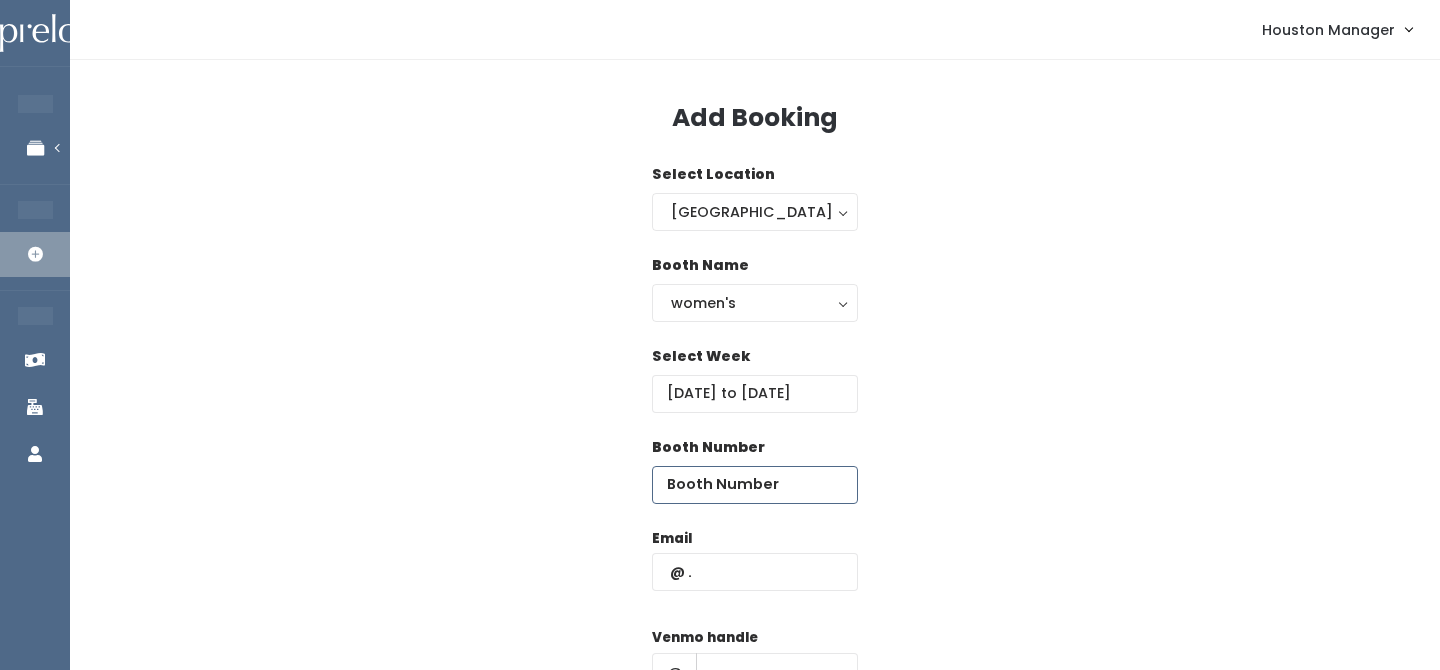 click at bounding box center [755, 485] 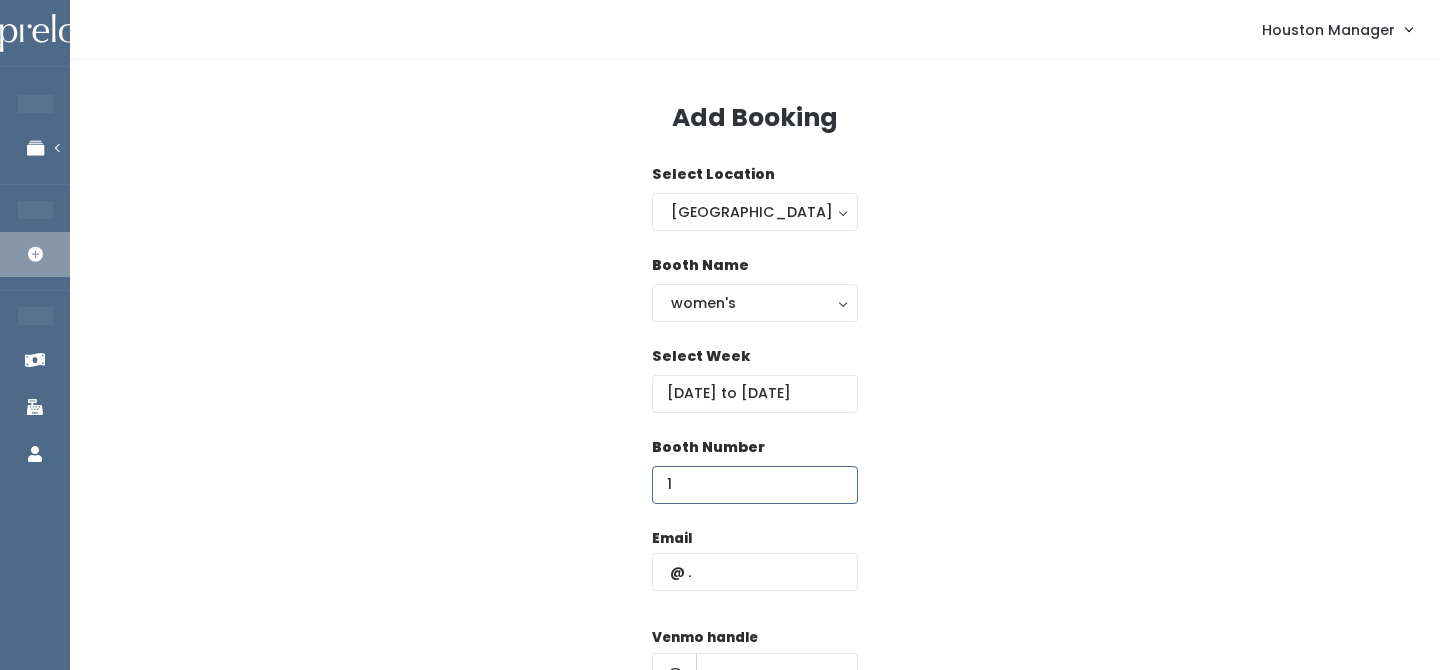 type on "1" 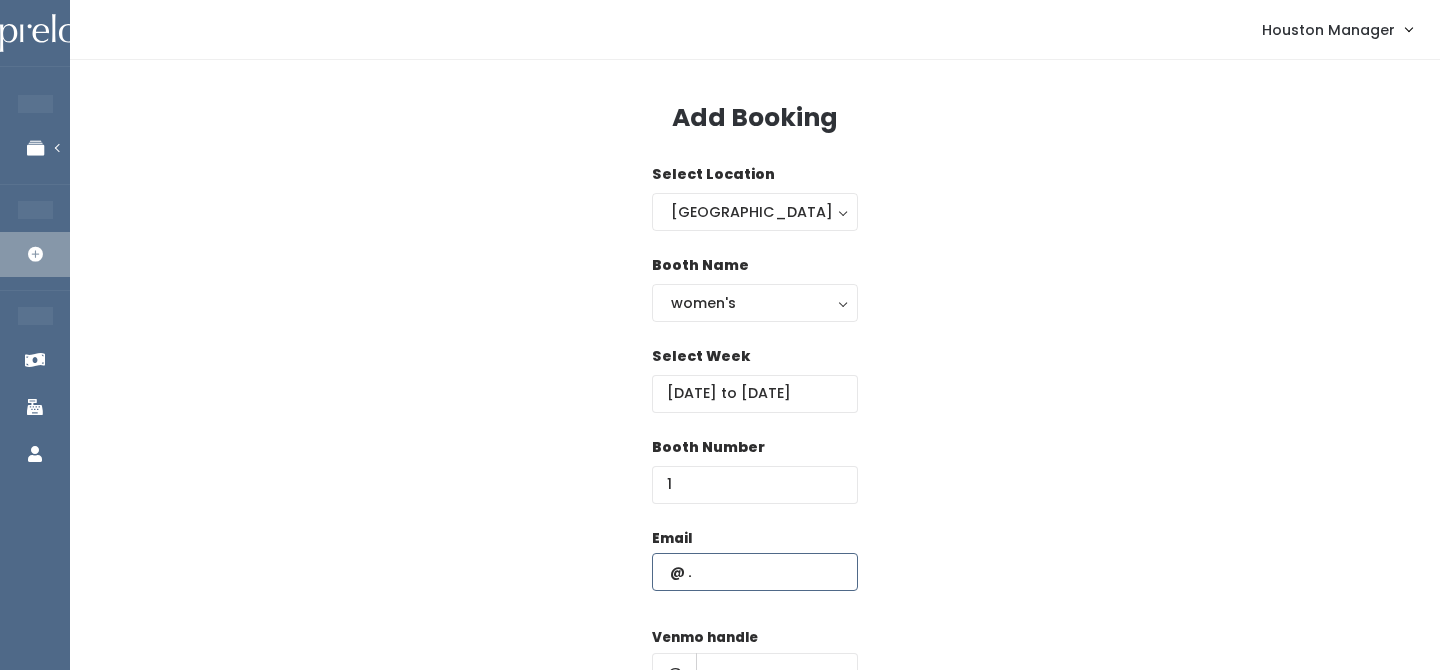 paste on "[EMAIL_ADDRESS][DOMAIN_NAME]" 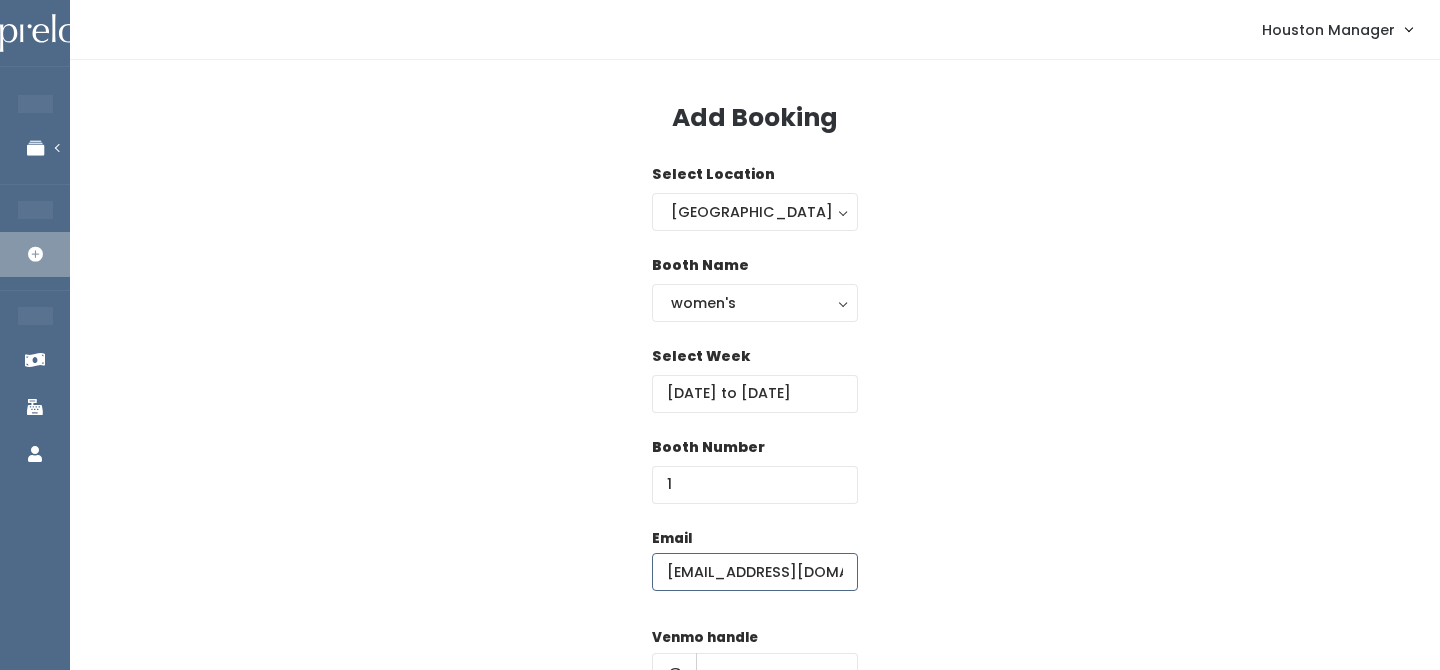 type on "[EMAIL_ADDRESS][DOMAIN_NAME]" 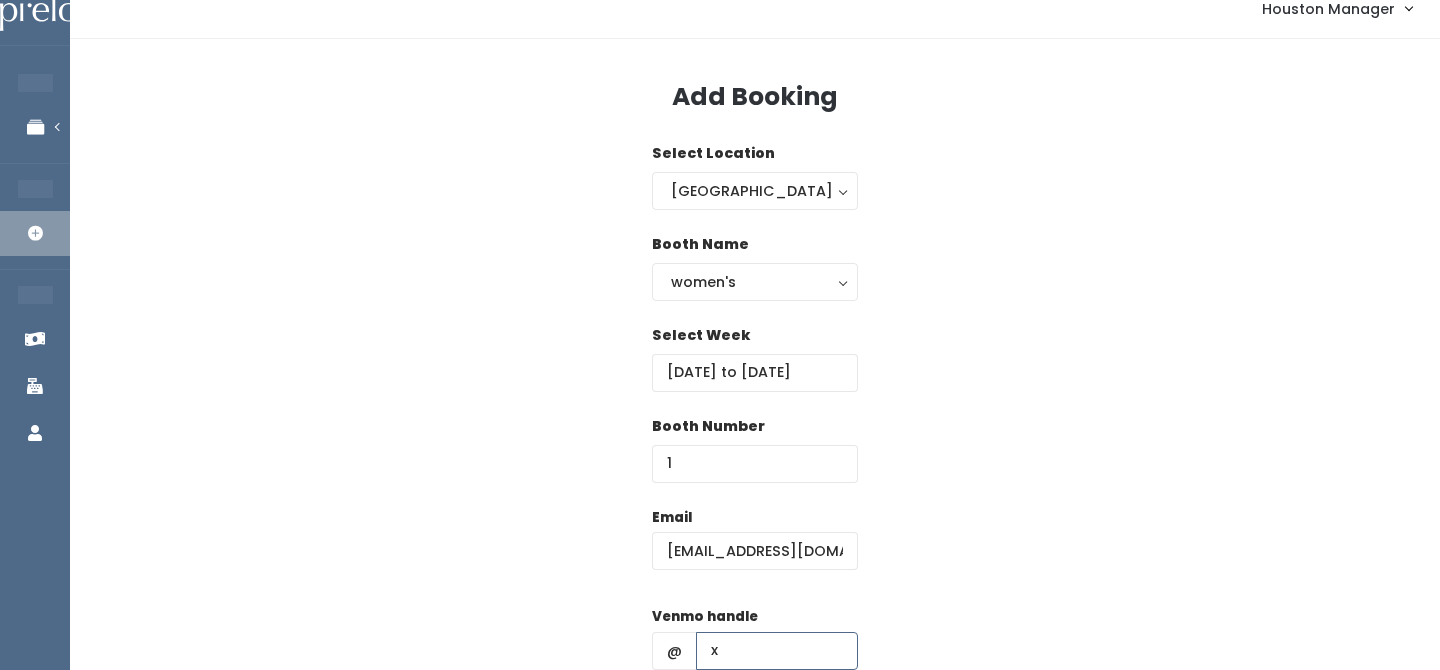 type on "x" 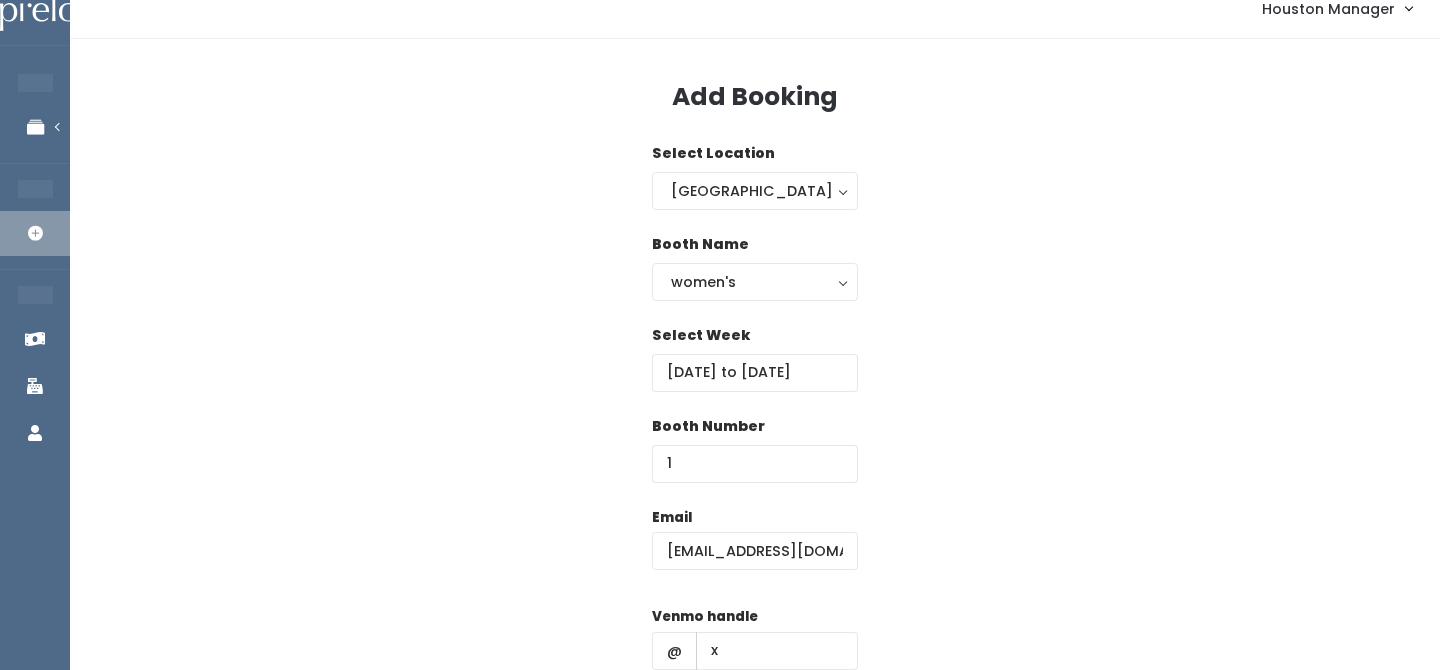 scroll, scrollTop: 287, scrollLeft: 0, axis: vertical 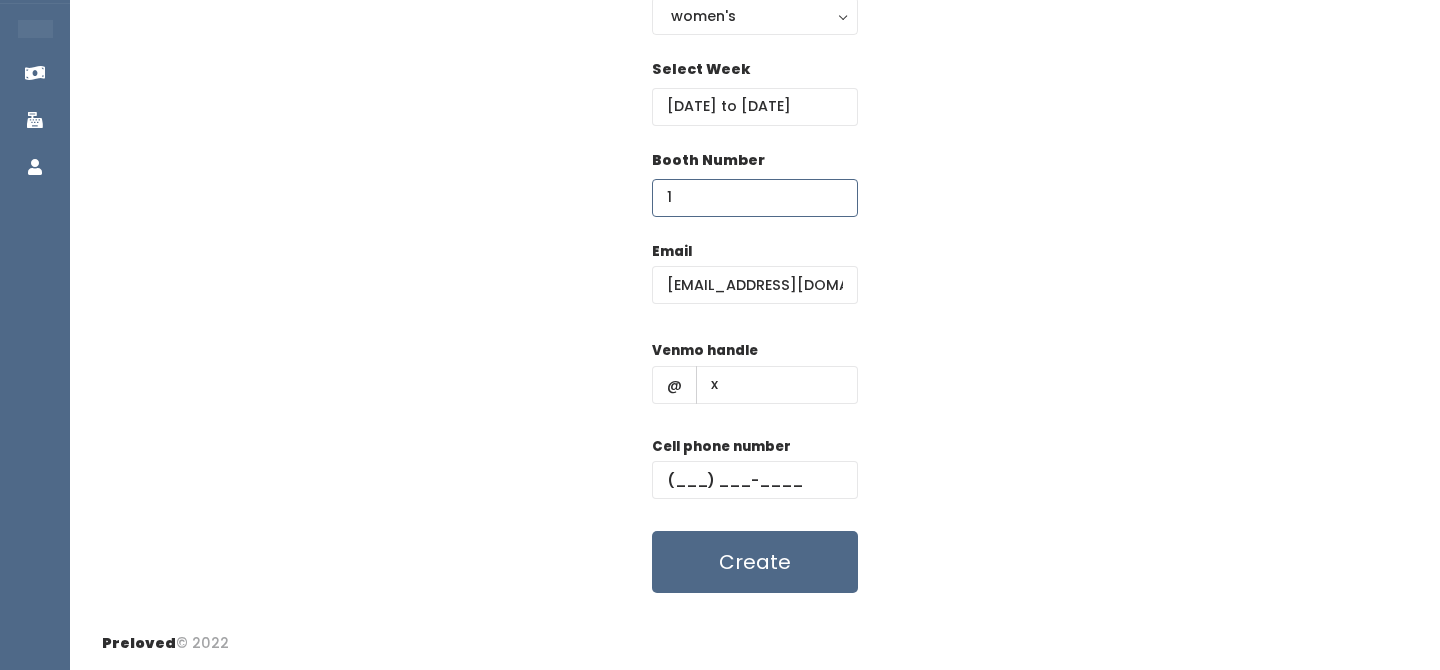 click on "1" at bounding box center [755, 198] 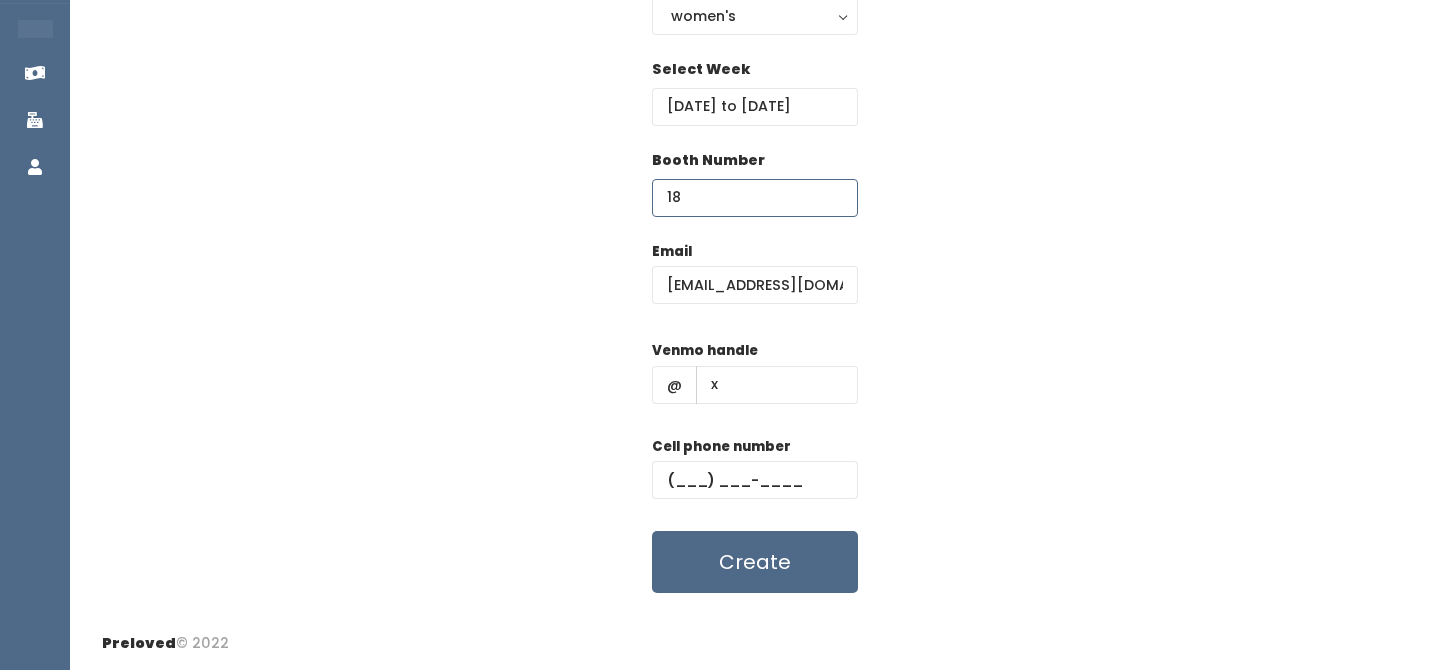 type on "18" 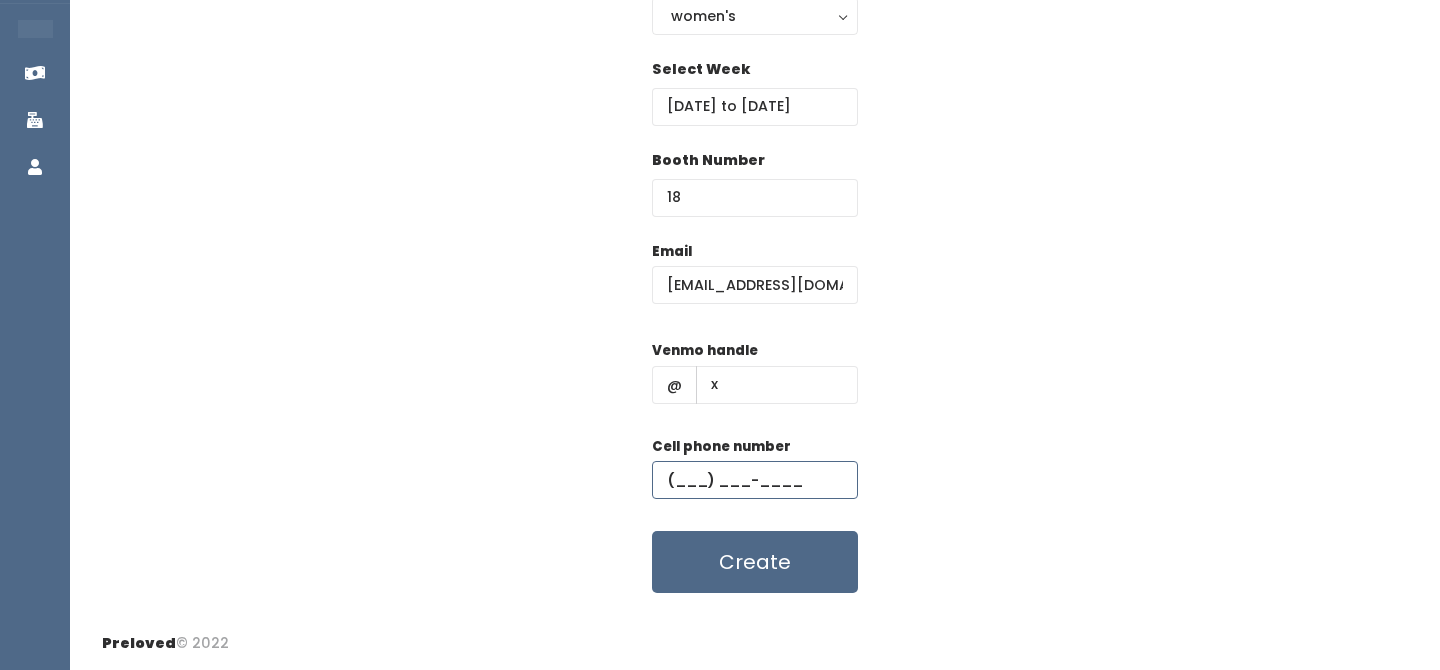 click at bounding box center [755, 480] 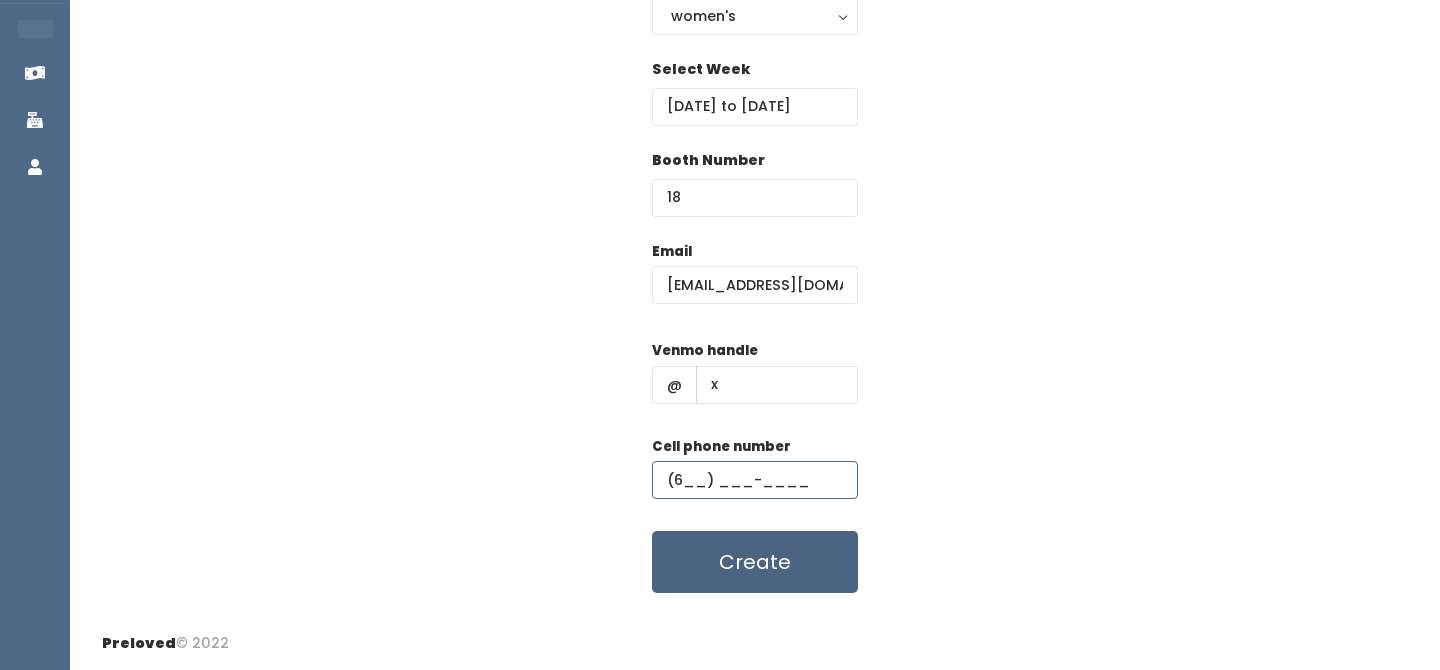 type on "(6__) ___-____" 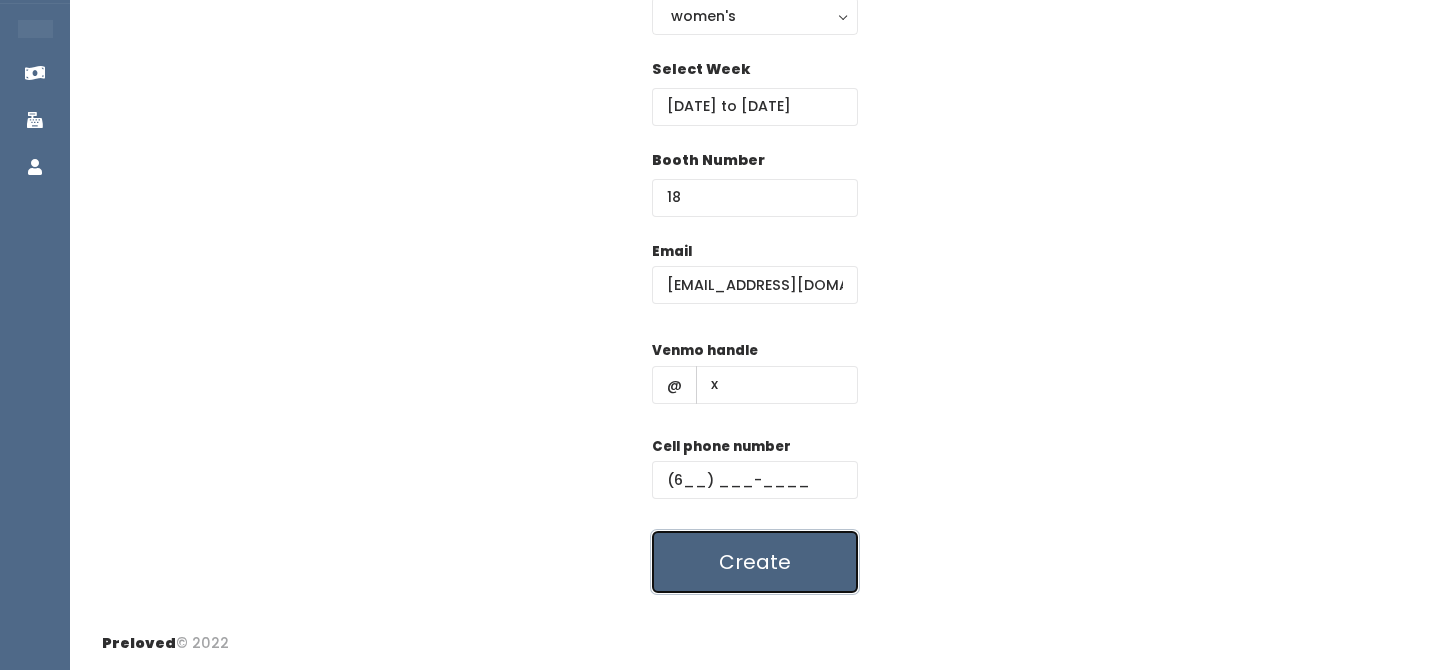 click on "Create" at bounding box center (755, 562) 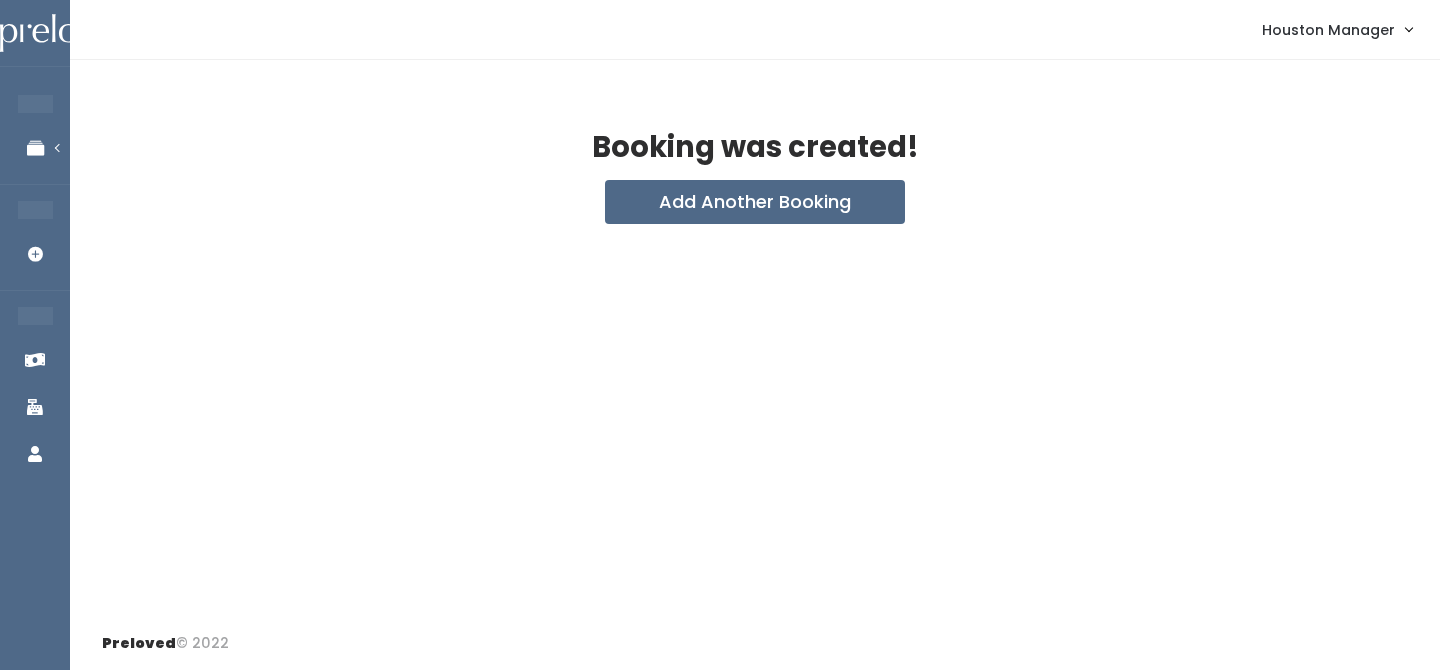 scroll, scrollTop: 0, scrollLeft: 0, axis: both 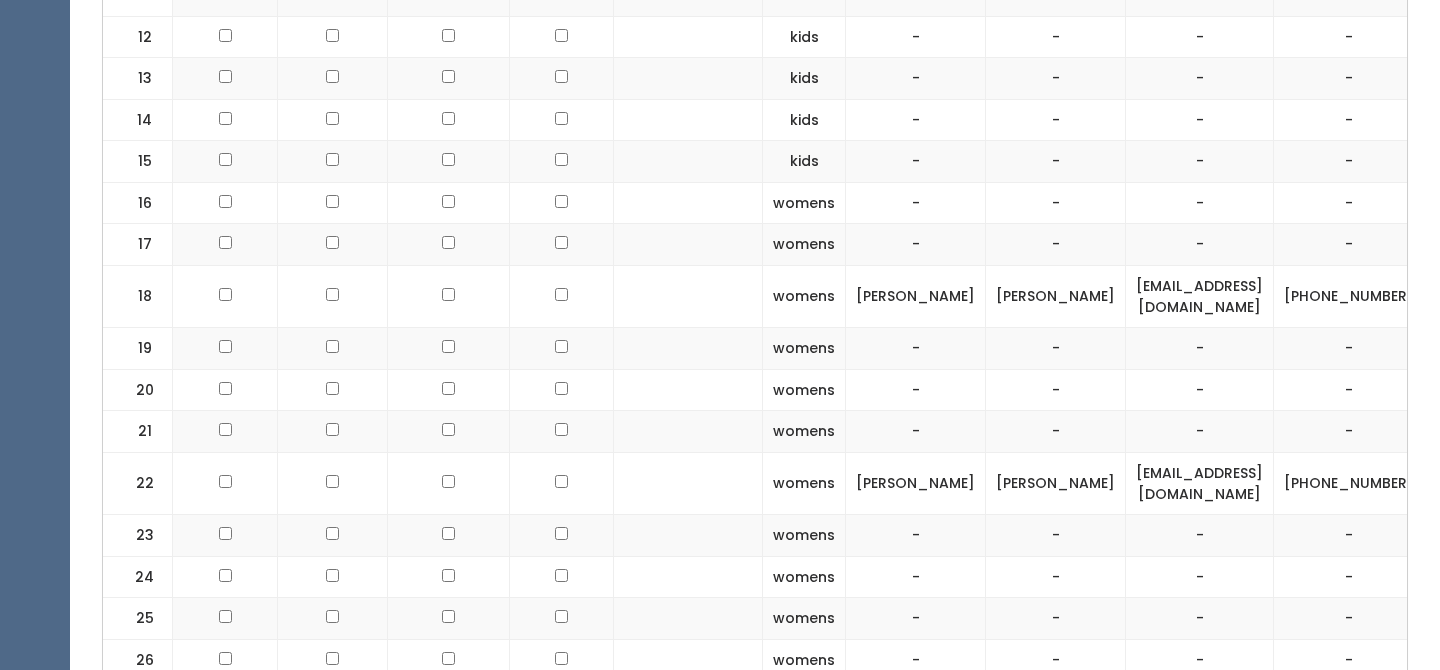 click at bounding box center (225, -402) 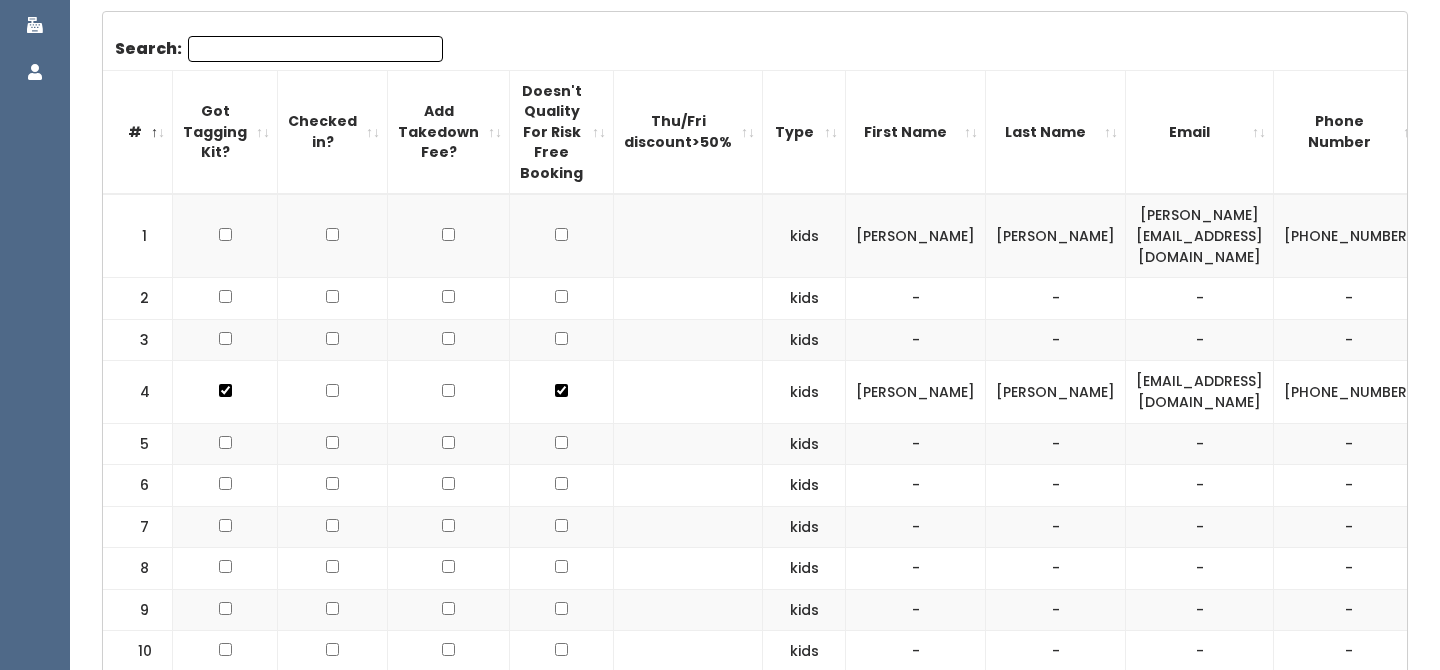 scroll, scrollTop: 0, scrollLeft: 0, axis: both 